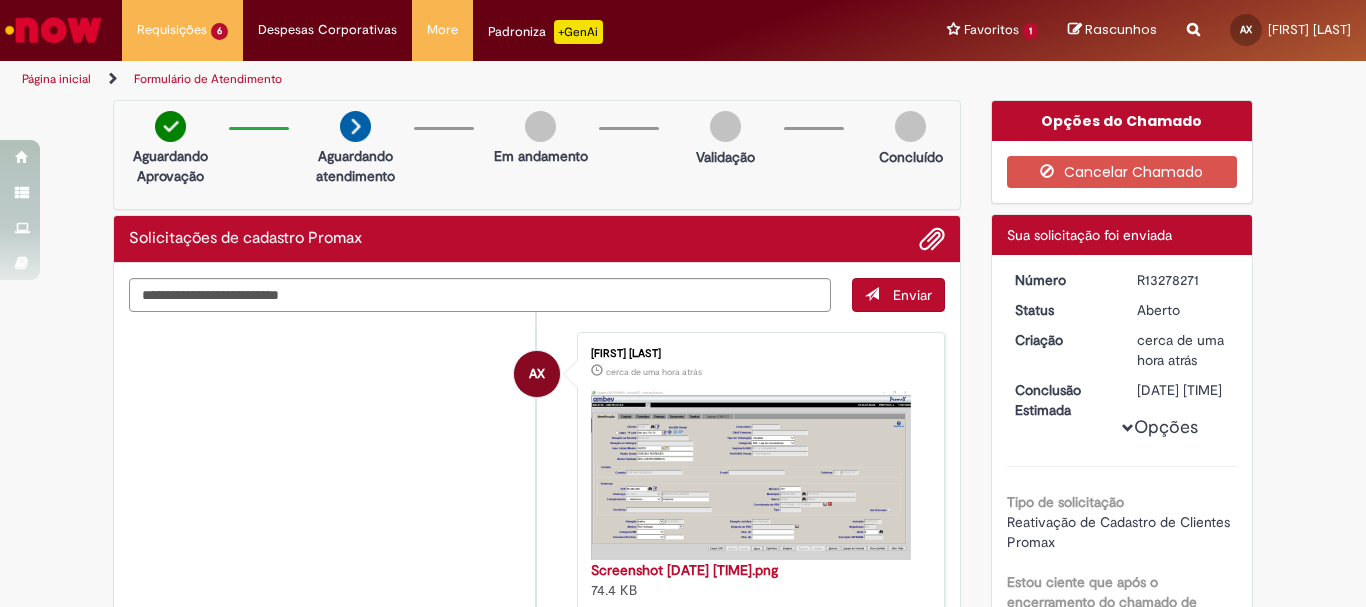 scroll, scrollTop: 0, scrollLeft: 0, axis: both 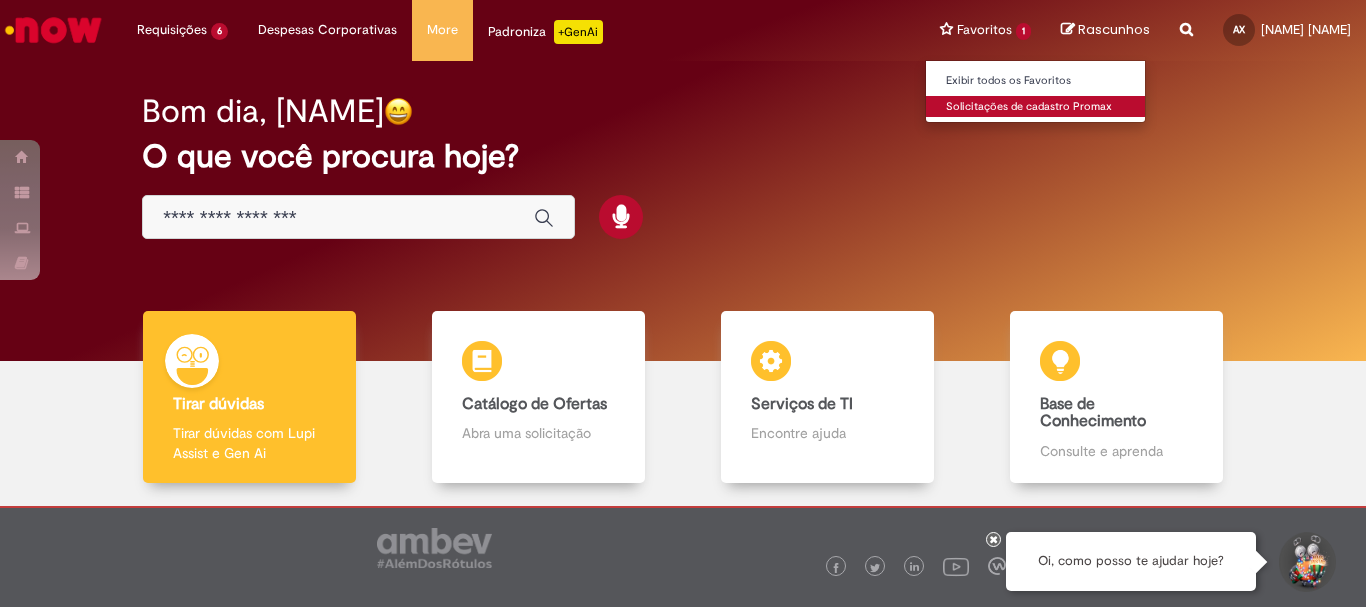 click on "Solicitações de cadastro Promax" at bounding box center [1036, 107] 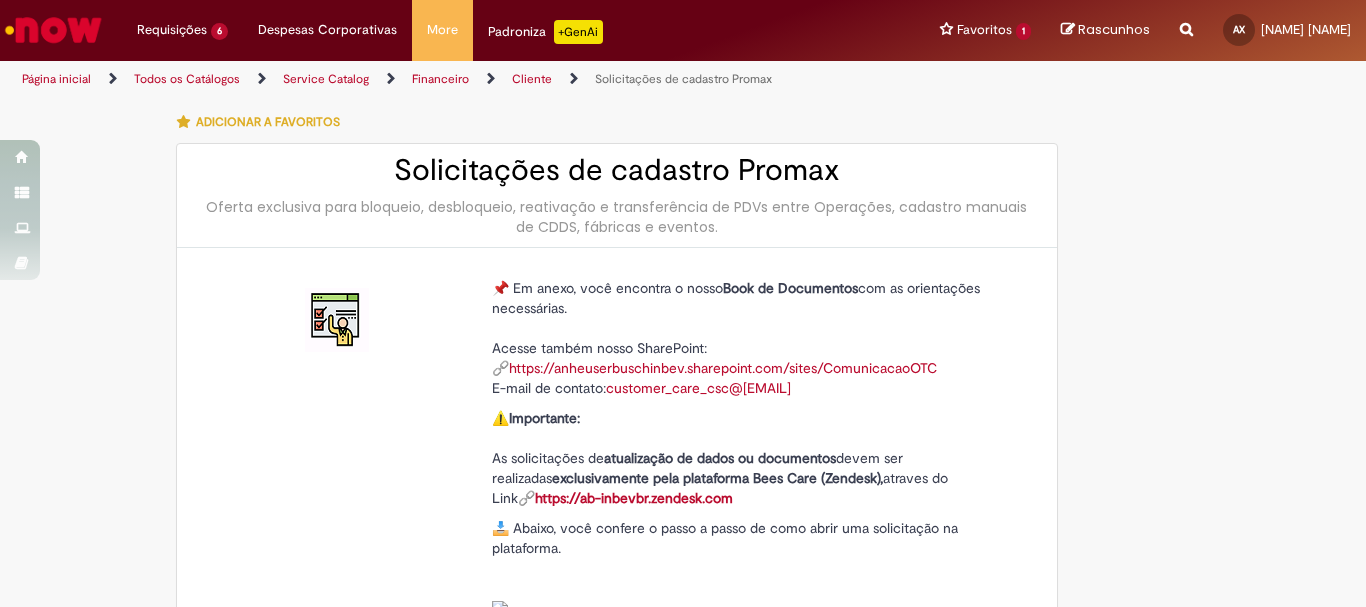 type on "**********" 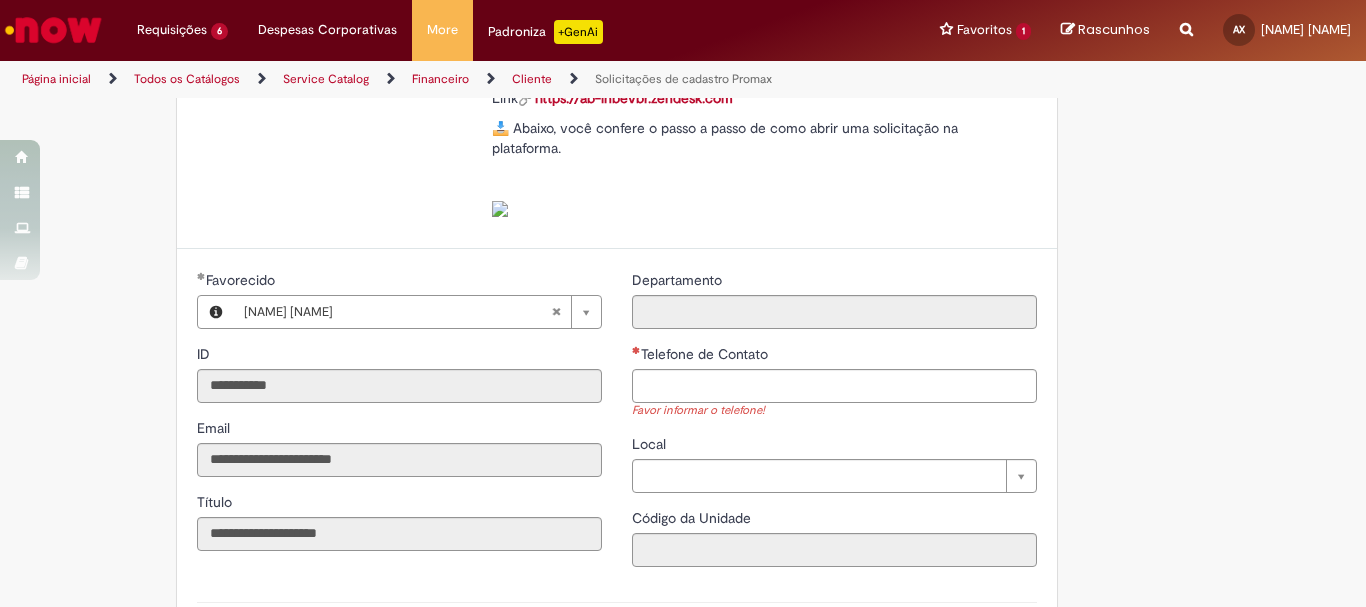 click on "Telefone de Contato" at bounding box center (834, 356) 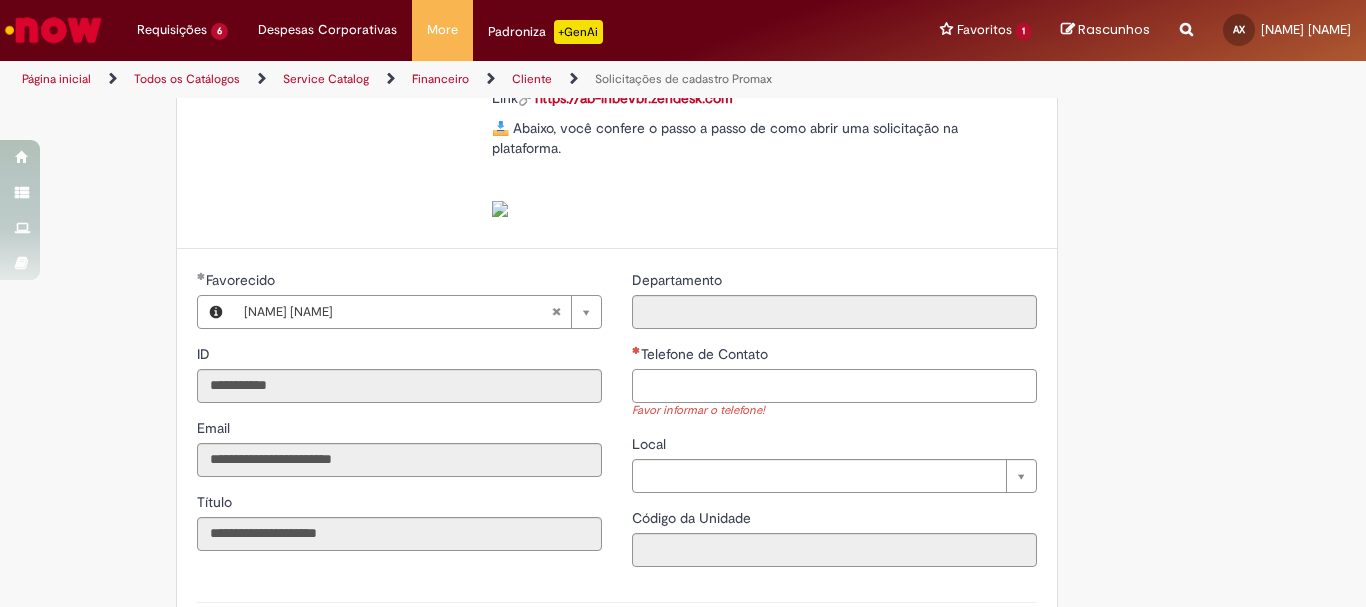 click on "Telefone de Contato" at bounding box center (834, 386) 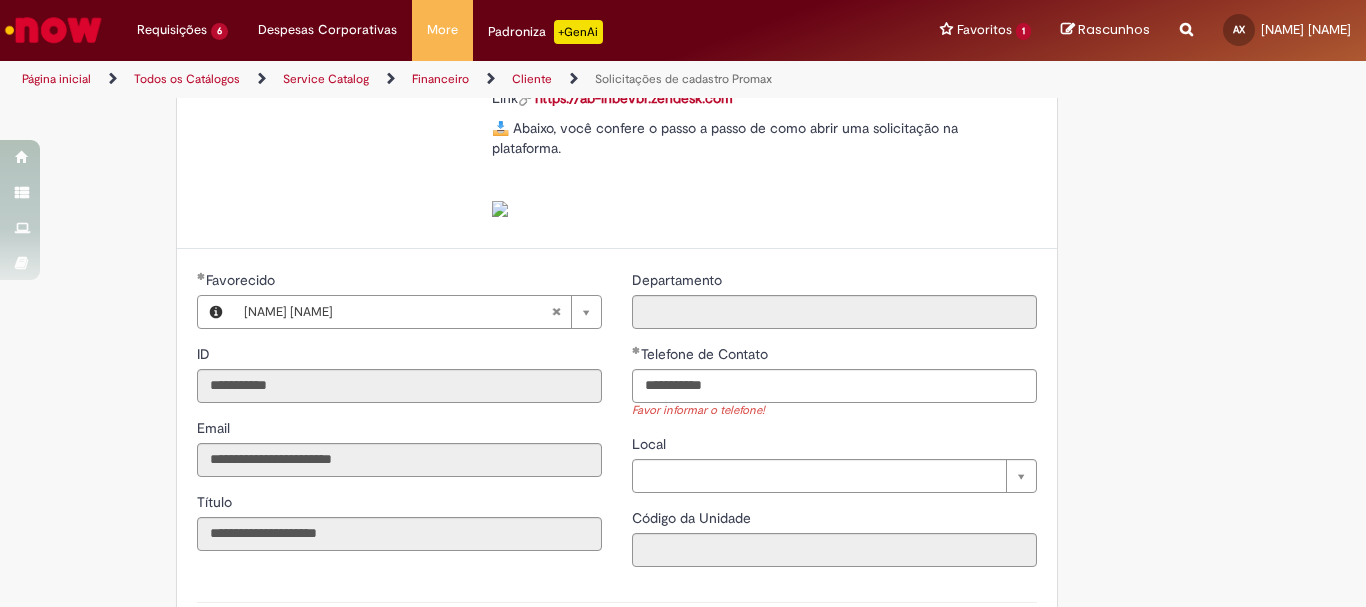 click on "customer_care_csc@[EMAIL]" at bounding box center [683, 471] 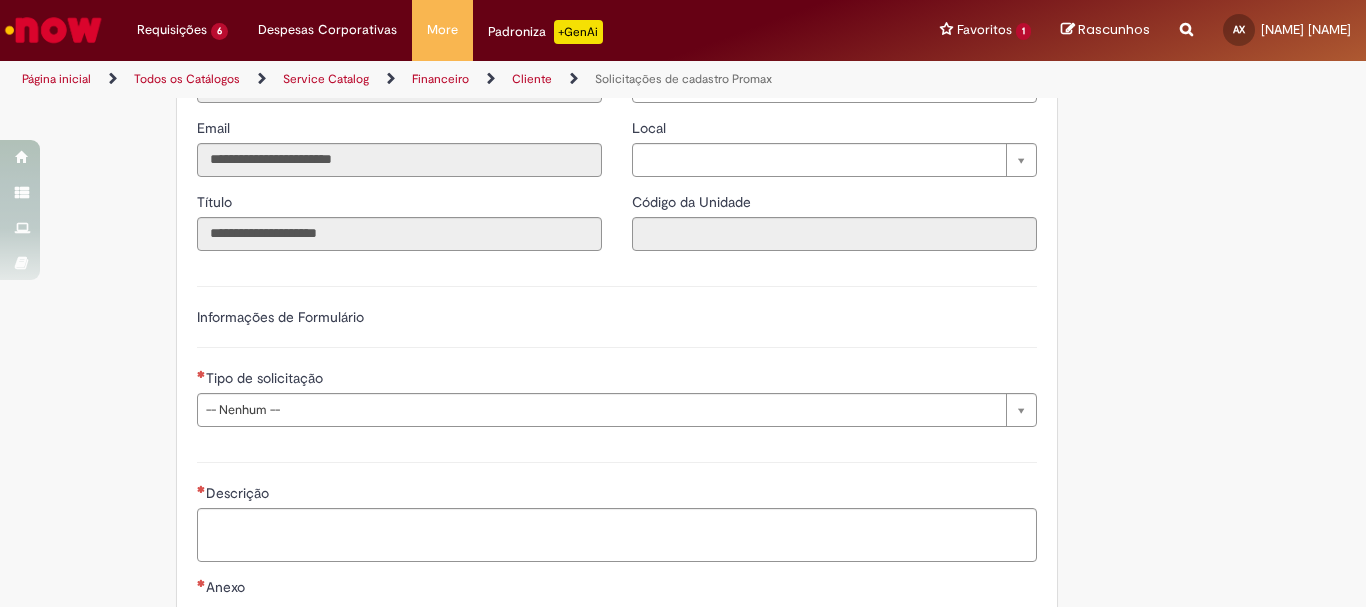 scroll, scrollTop: 900, scrollLeft: 0, axis: vertical 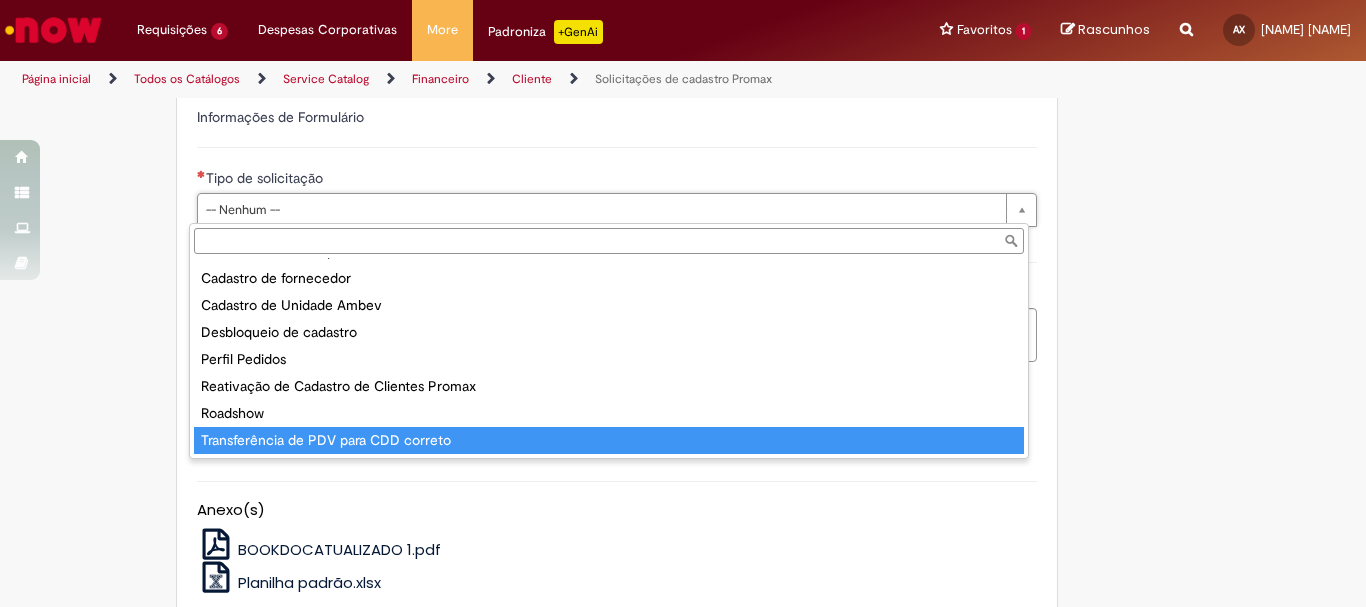 type on "**********" 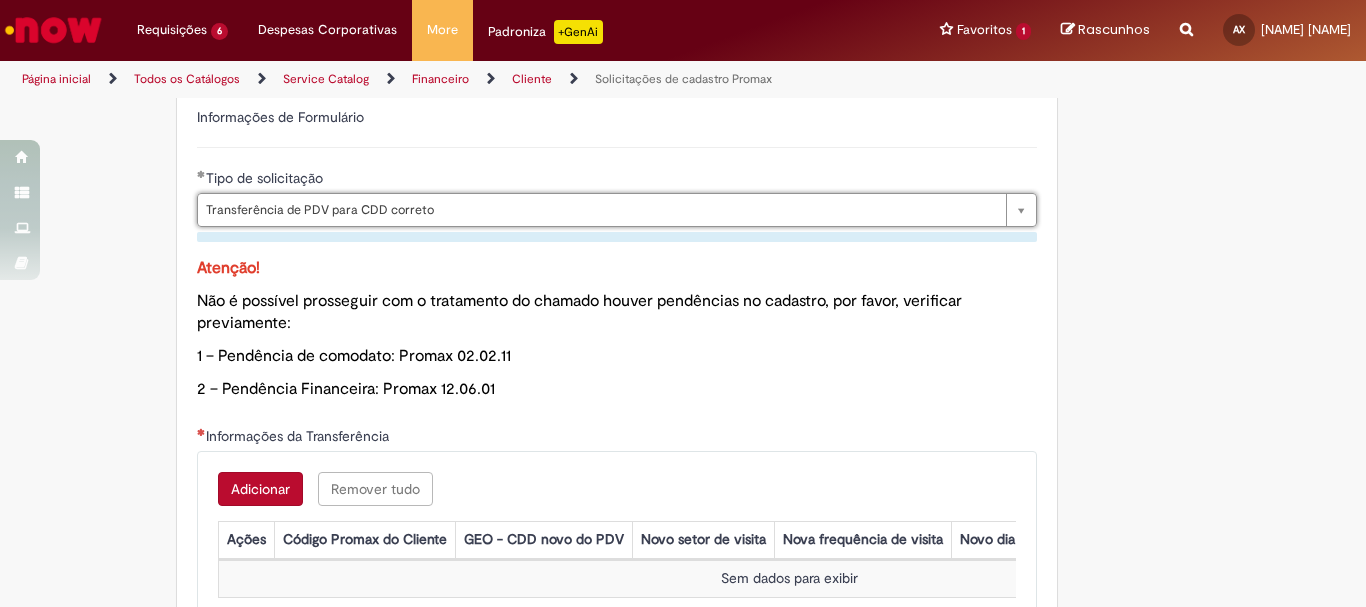 scroll, scrollTop: 1100, scrollLeft: 0, axis: vertical 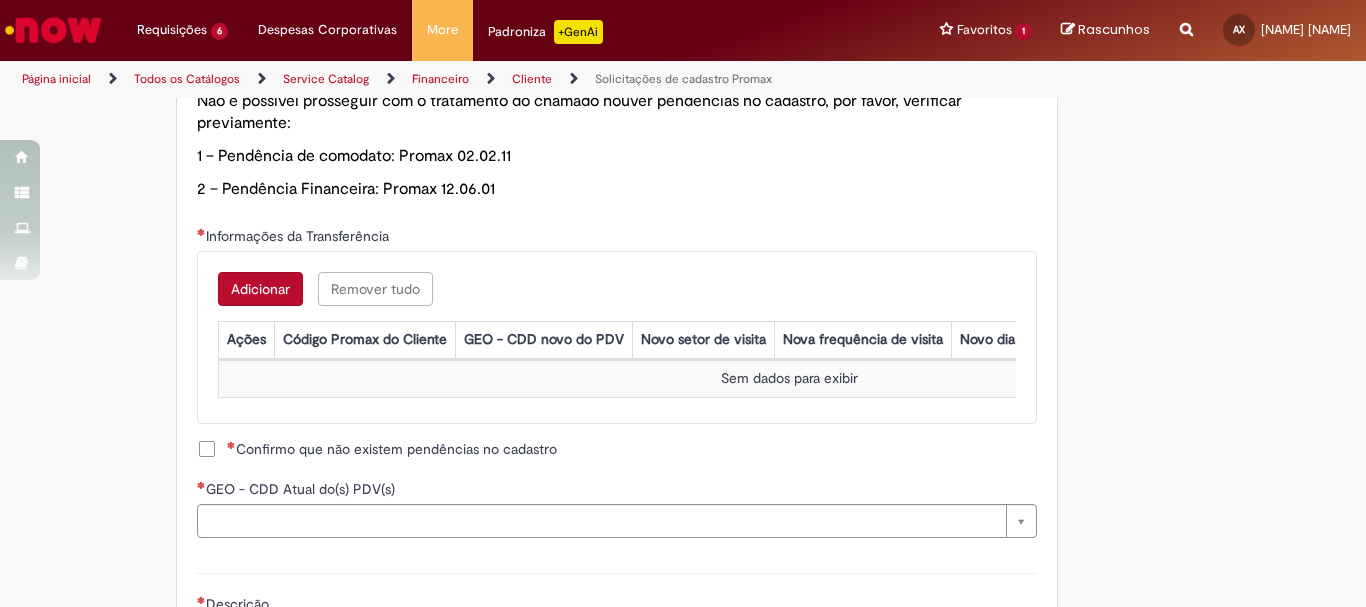 click on "Adicionar Remover tudo Informações da Transferência Ações Código Promax do Cliente GEO - CDD novo do PDV Novo setor de visita Nova frequência de visita Novo dia da visita Tipo de transferência Nome da Revenda Sem dados para exibir" at bounding box center (617, 337) 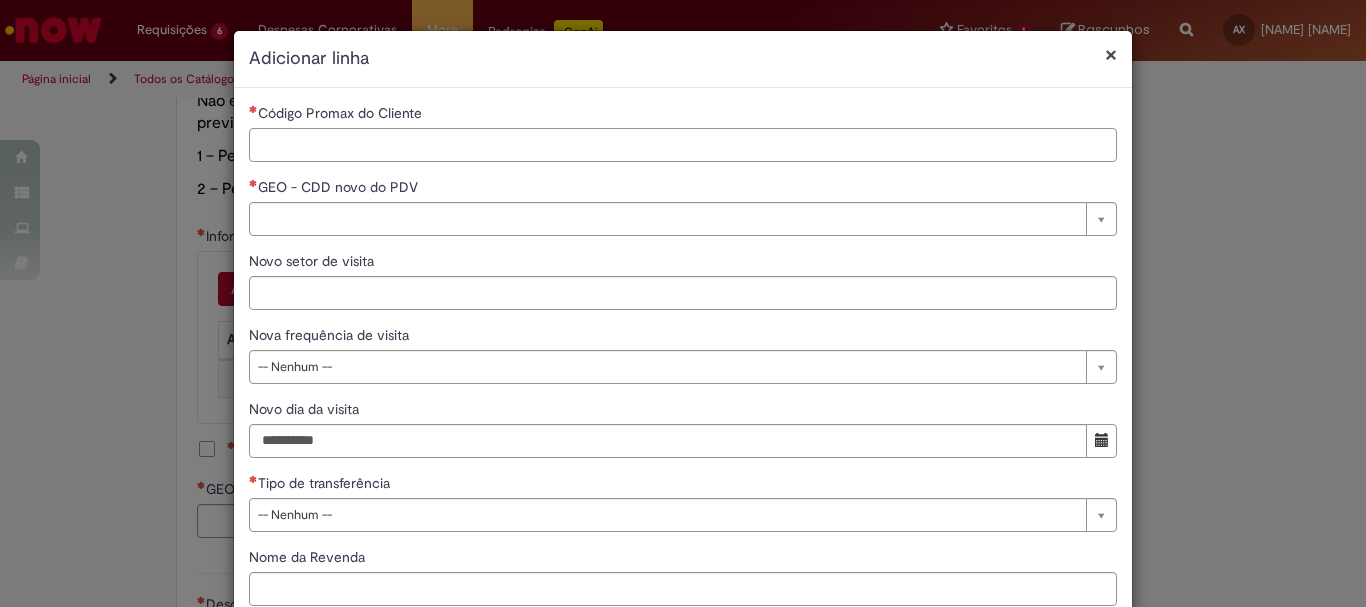 click on "Código Promax do Cliente" at bounding box center (683, 145) 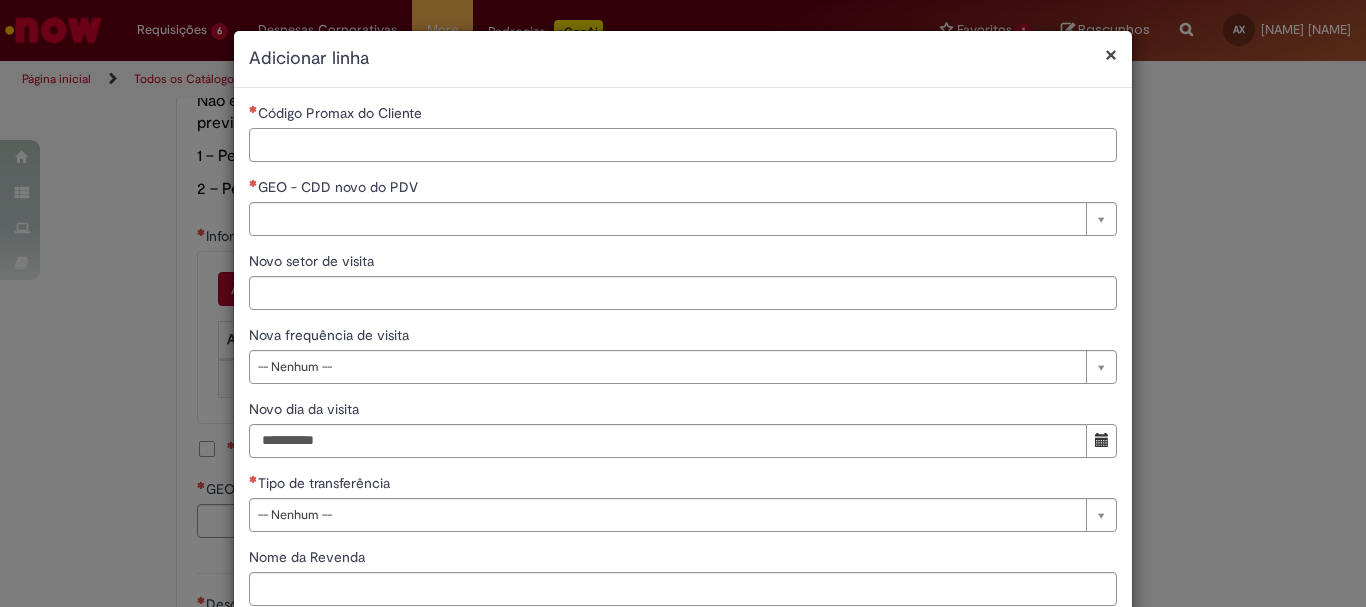 paste on "*****" 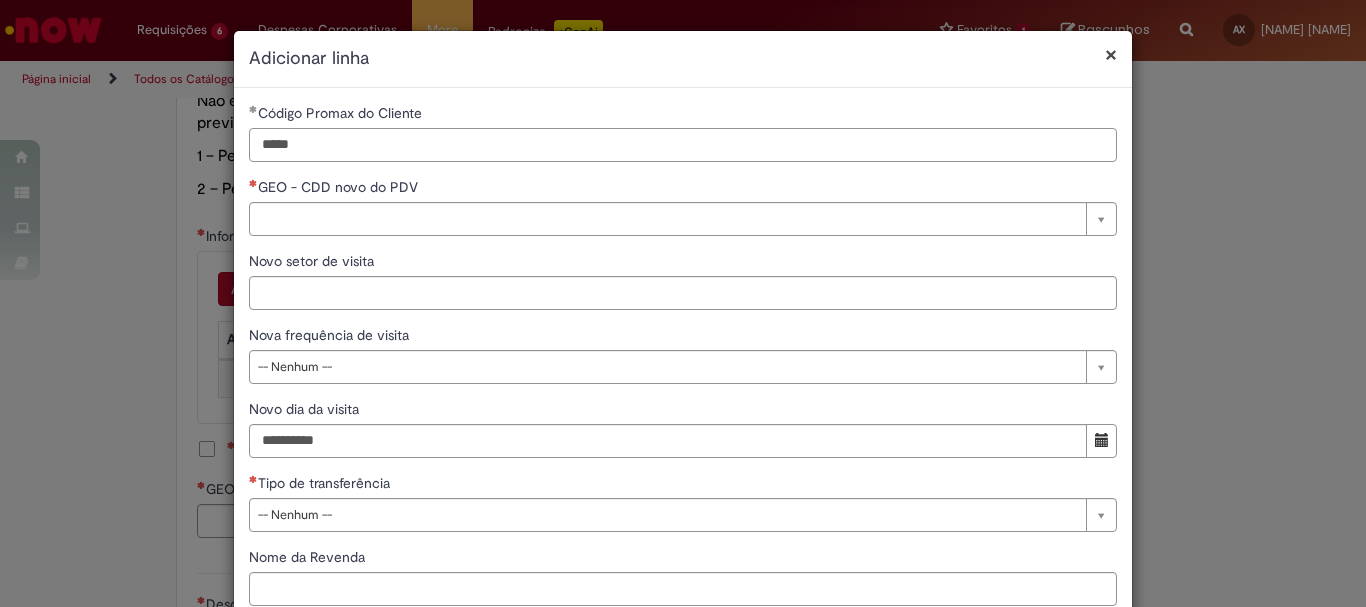 type on "*****" 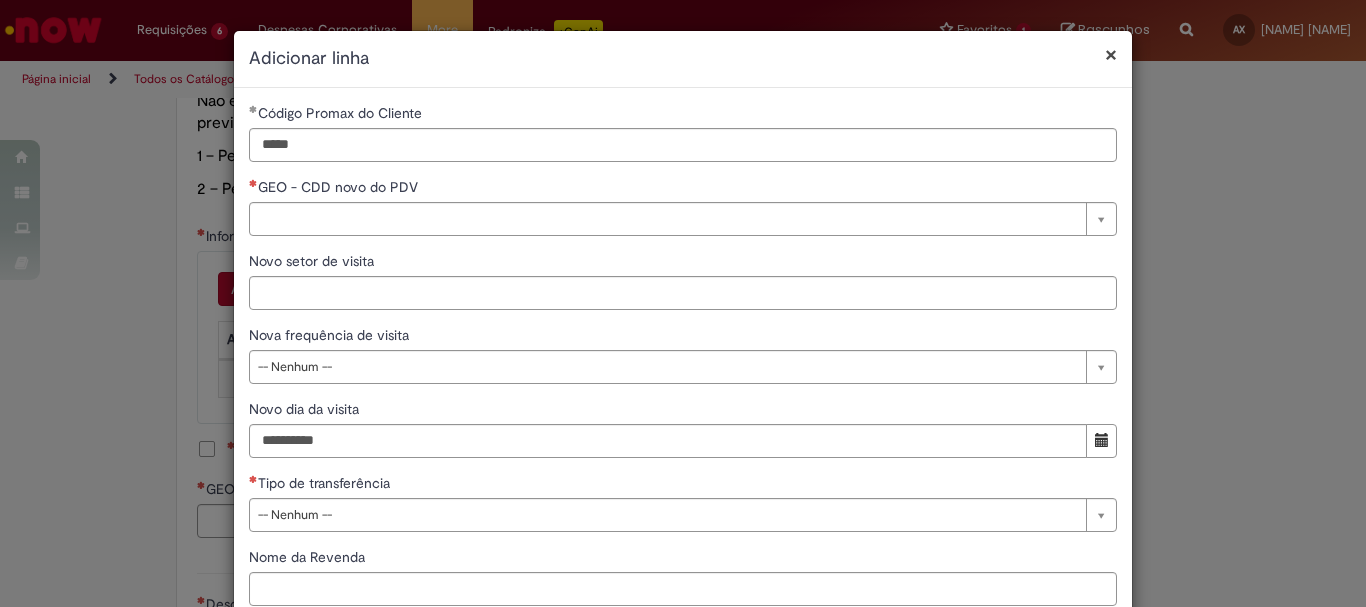 drag, startPoint x: 476, startPoint y: 169, endPoint x: 466, endPoint y: 186, distance: 19.723083 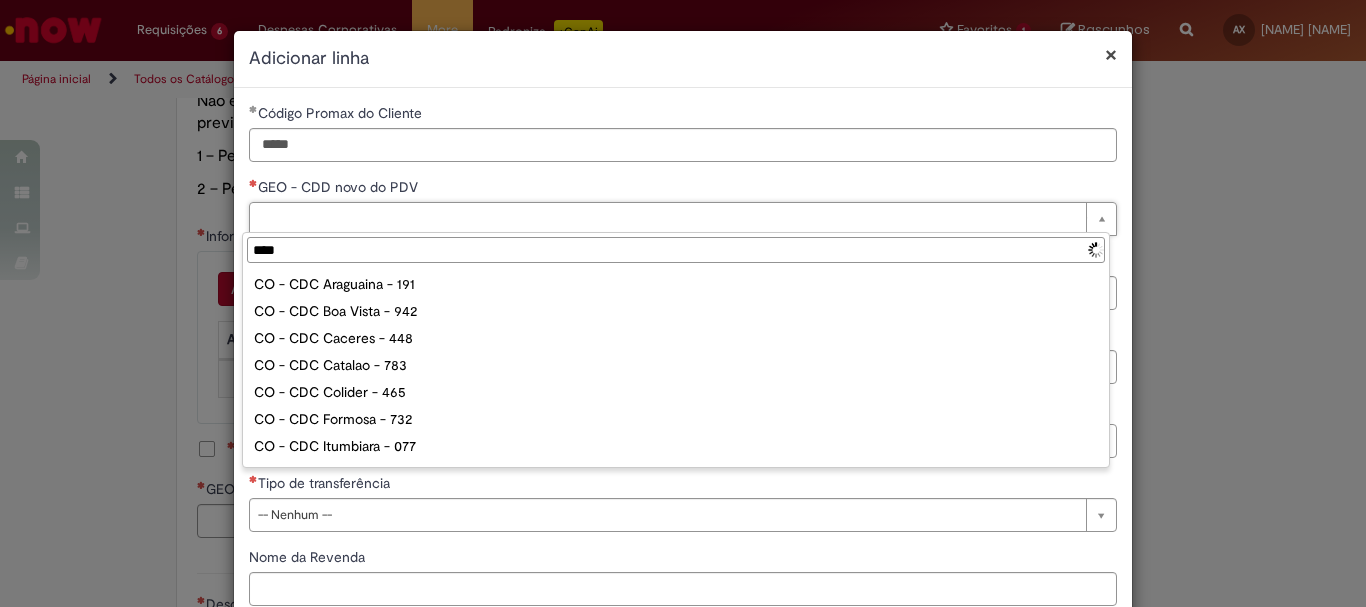 type on "*****" 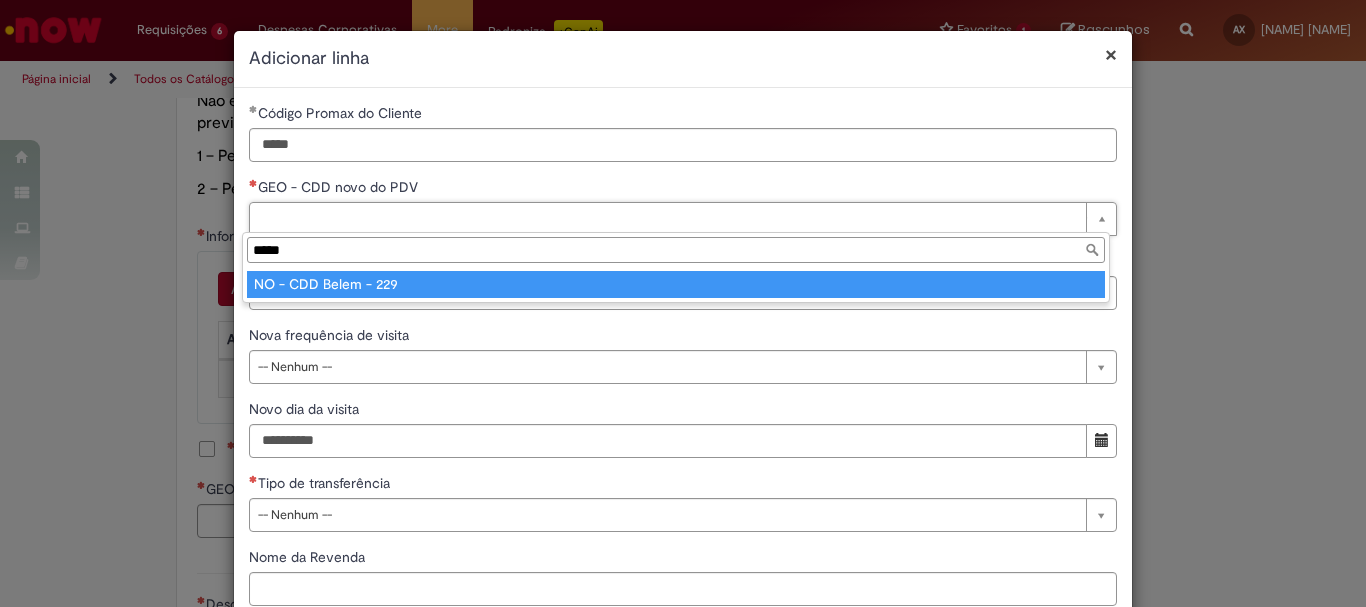 type on "**********" 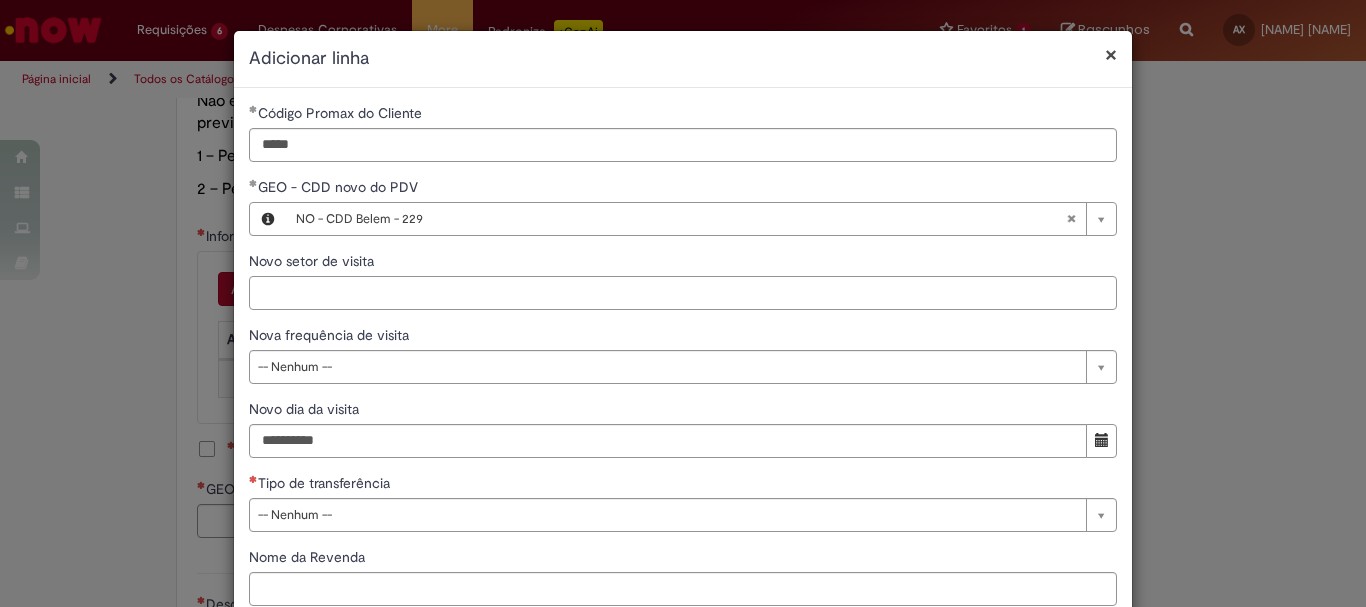 click on "Novo setor de visita" at bounding box center (683, 293) 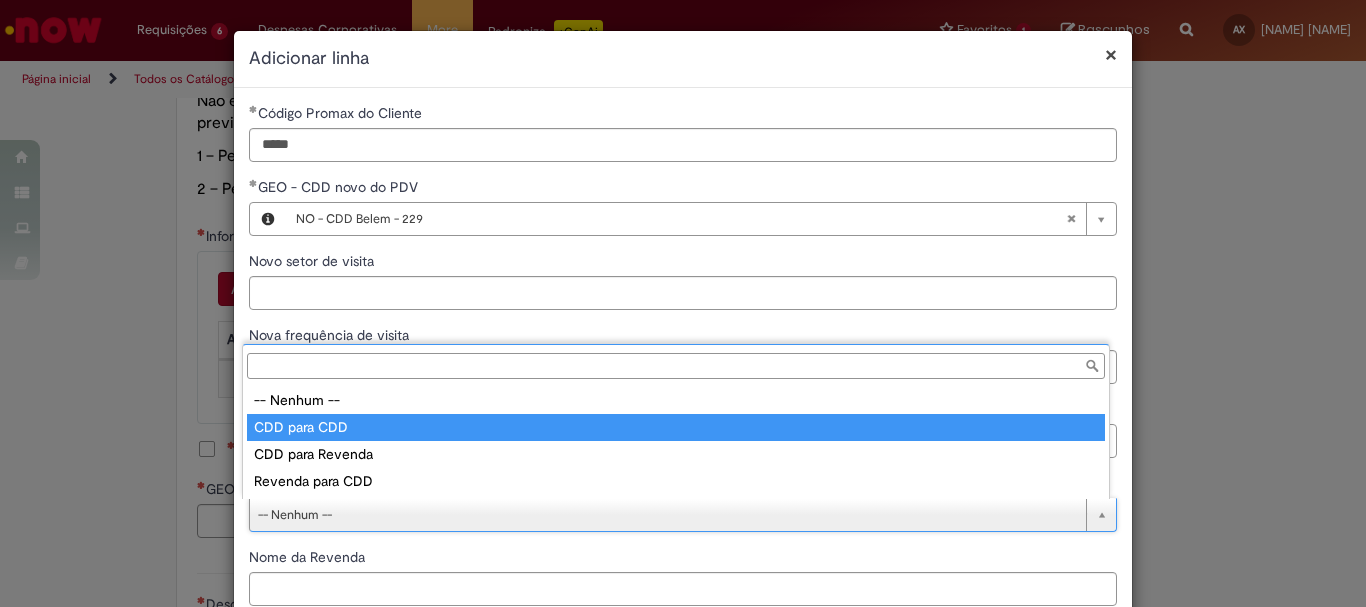 type on "**********" 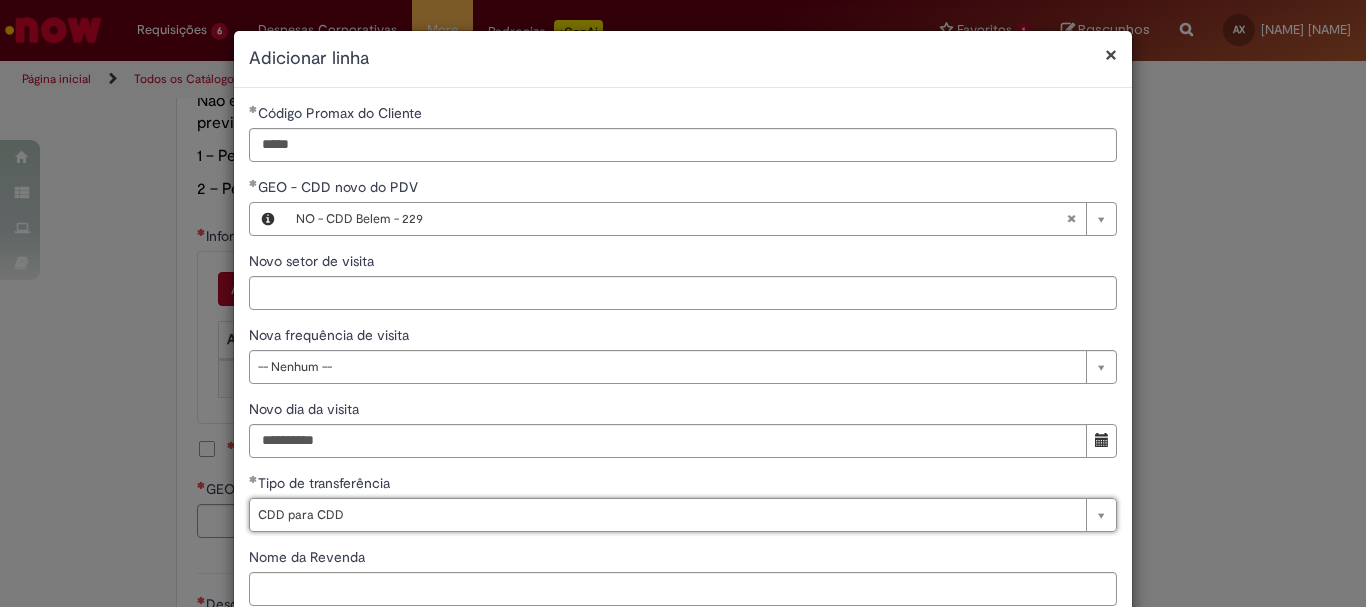 scroll, scrollTop: 125, scrollLeft: 0, axis: vertical 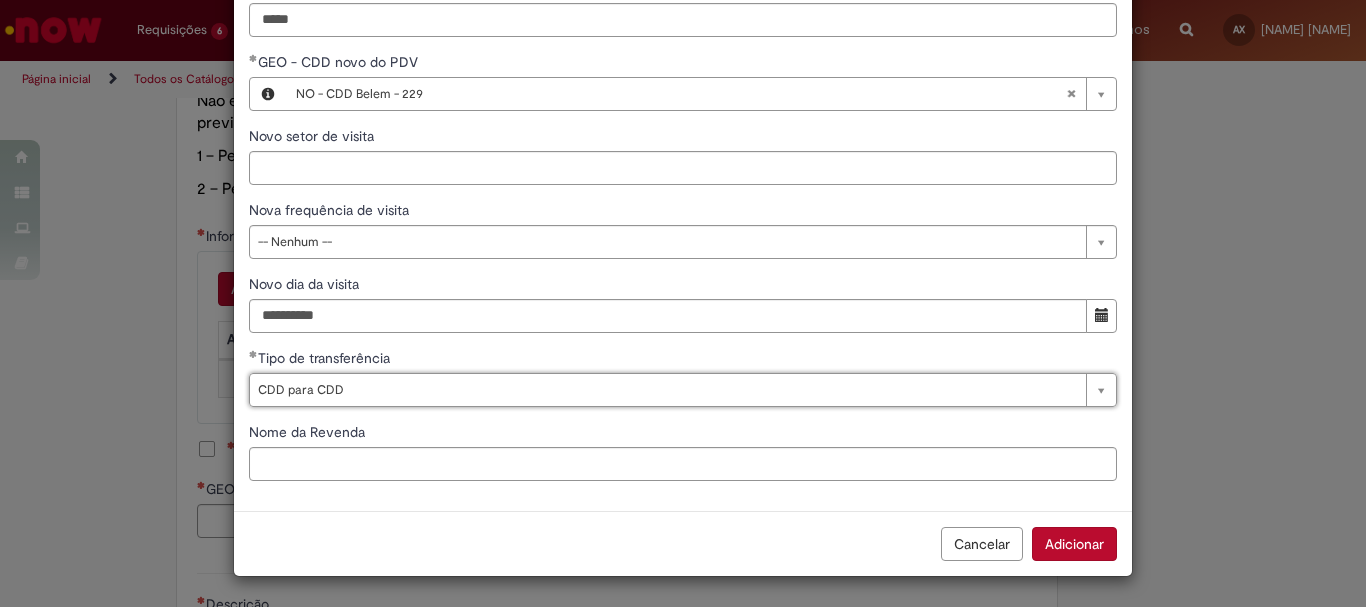click on "Adicionar" at bounding box center (1074, 544) 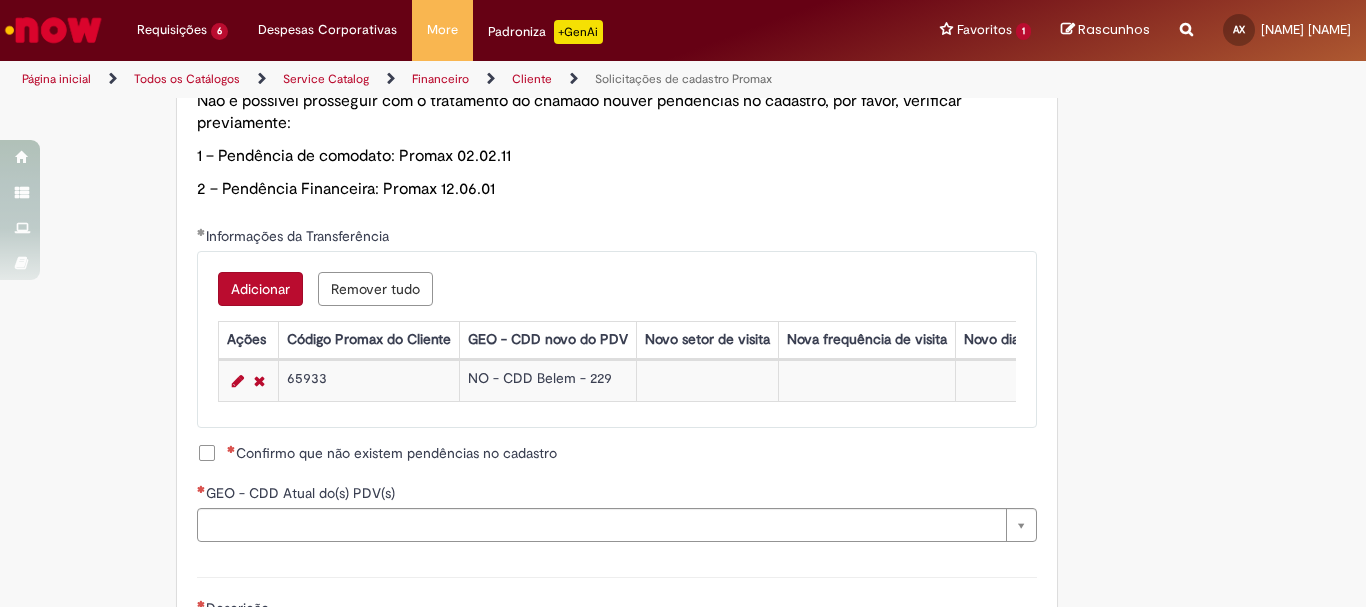 scroll, scrollTop: 1300, scrollLeft: 0, axis: vertical 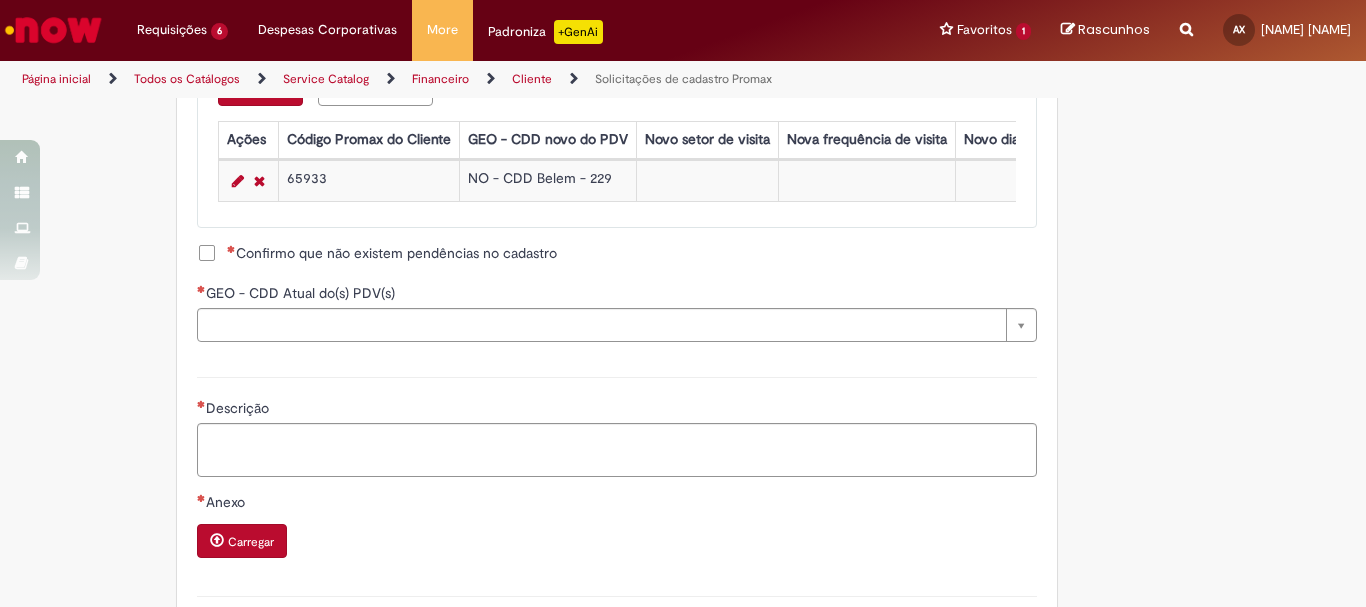 click on "Confirmo que não existem pendências no cadastro" at bounding box center [377, 253] 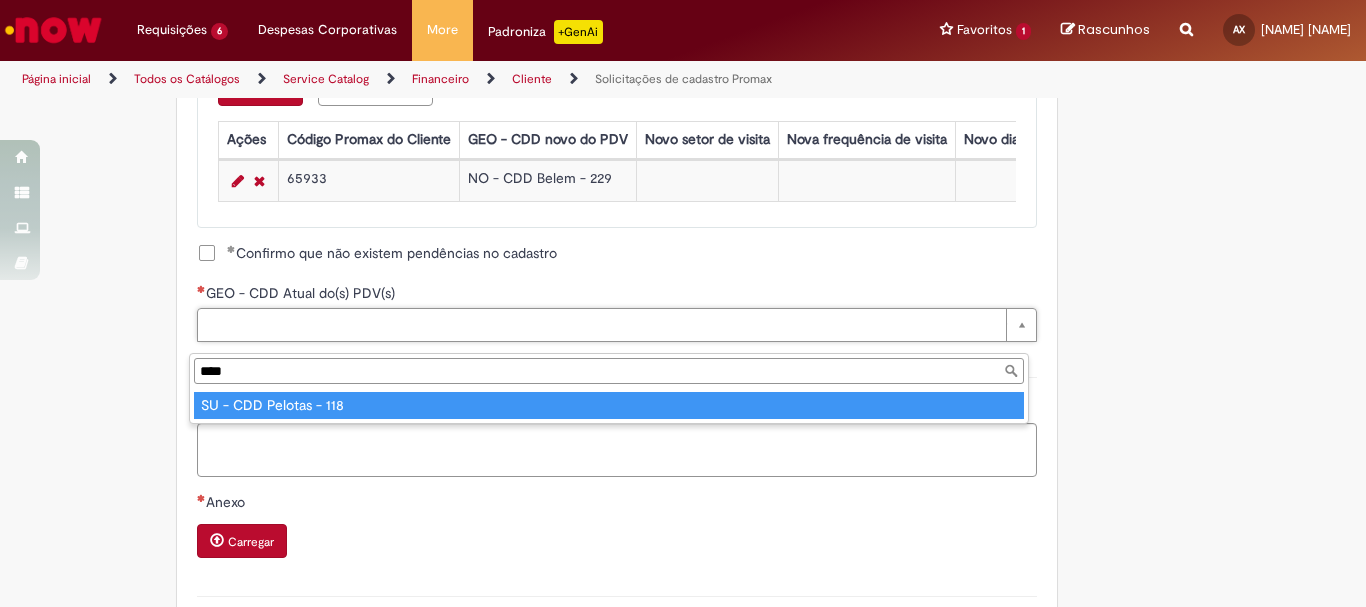 type on "****" 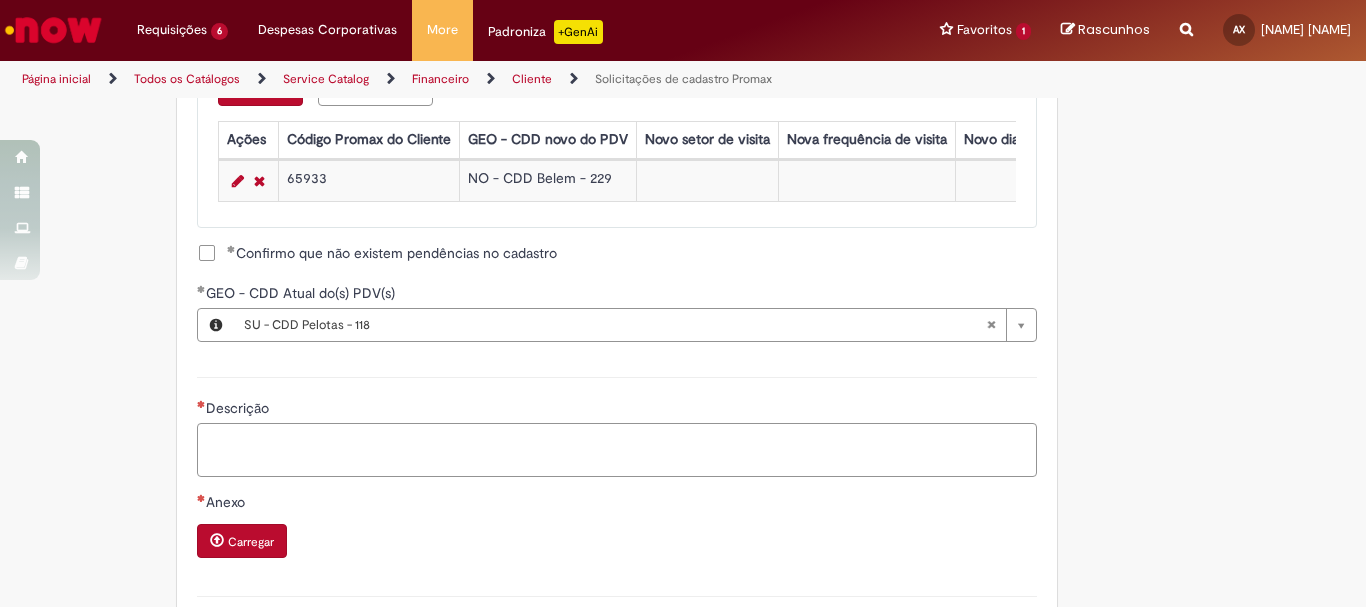 click on "Descrição" at bounding box center (617, 450) 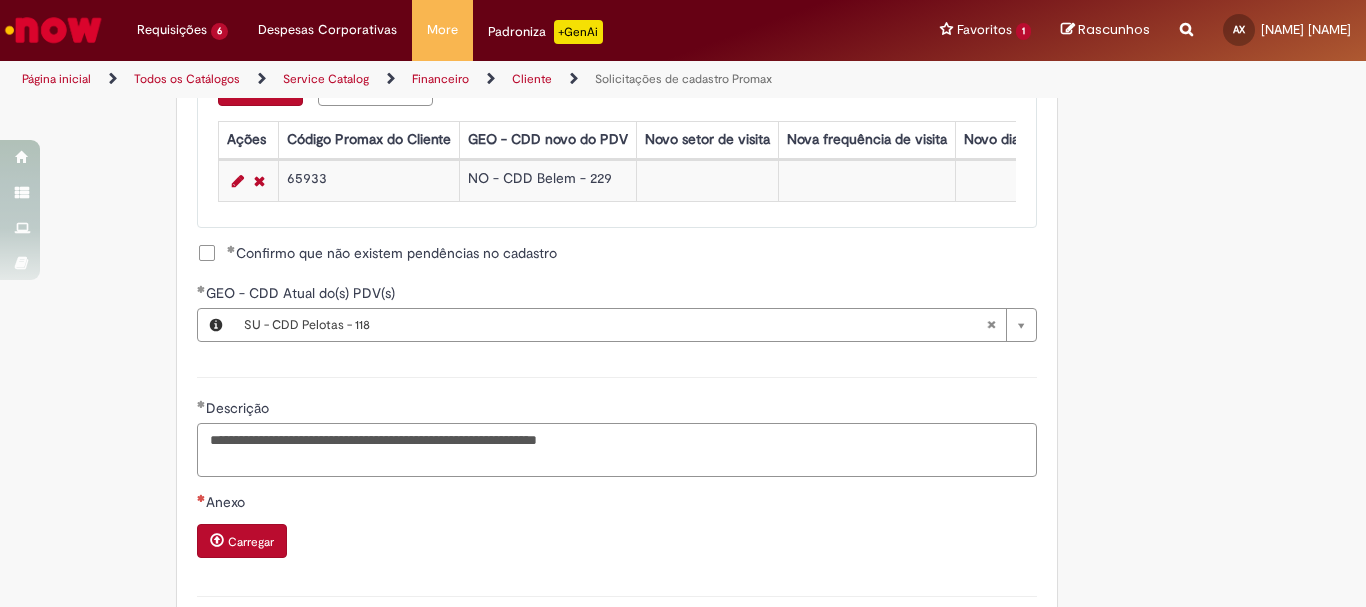 click on "**********" at bounding box center [617, 450] 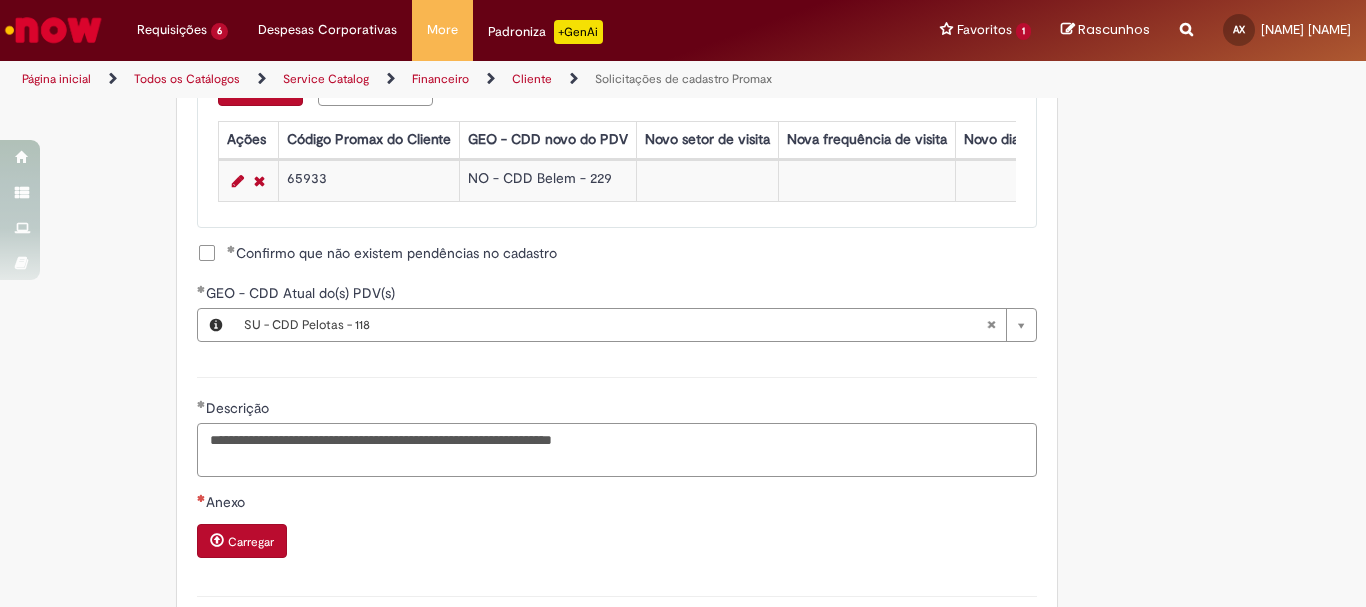 click on "**********" at bounding box center (617, 450) 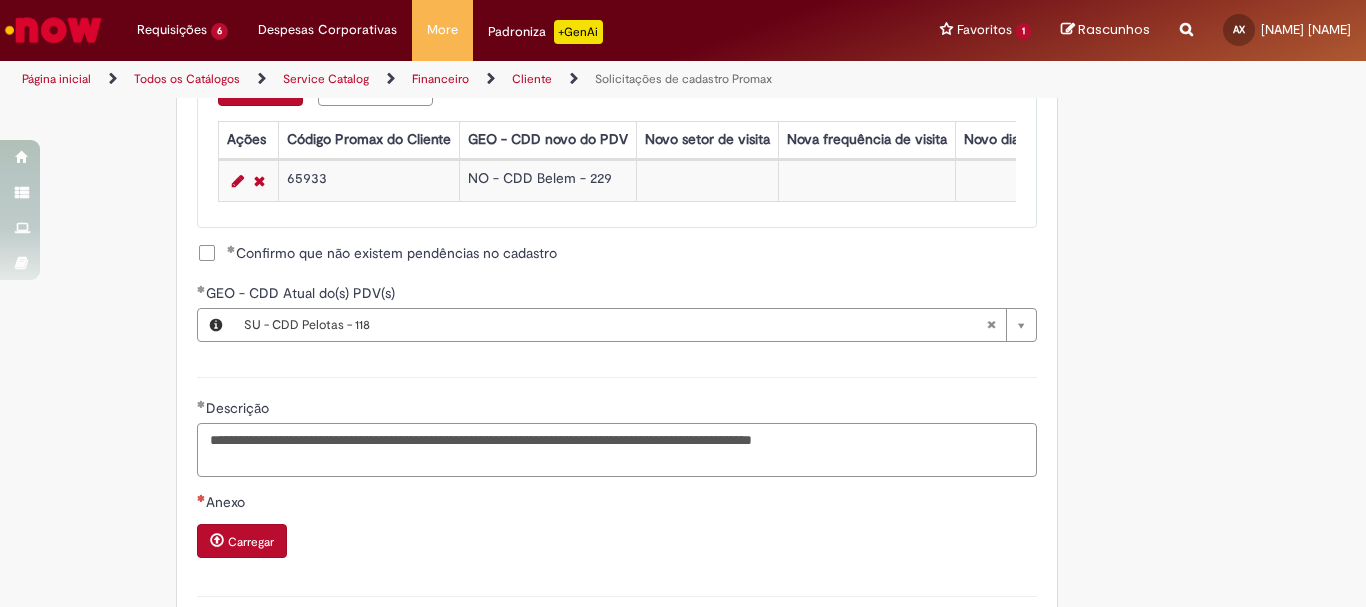 scroll, scrollTop: 1500, scrollLeft: 0, axis: vertical 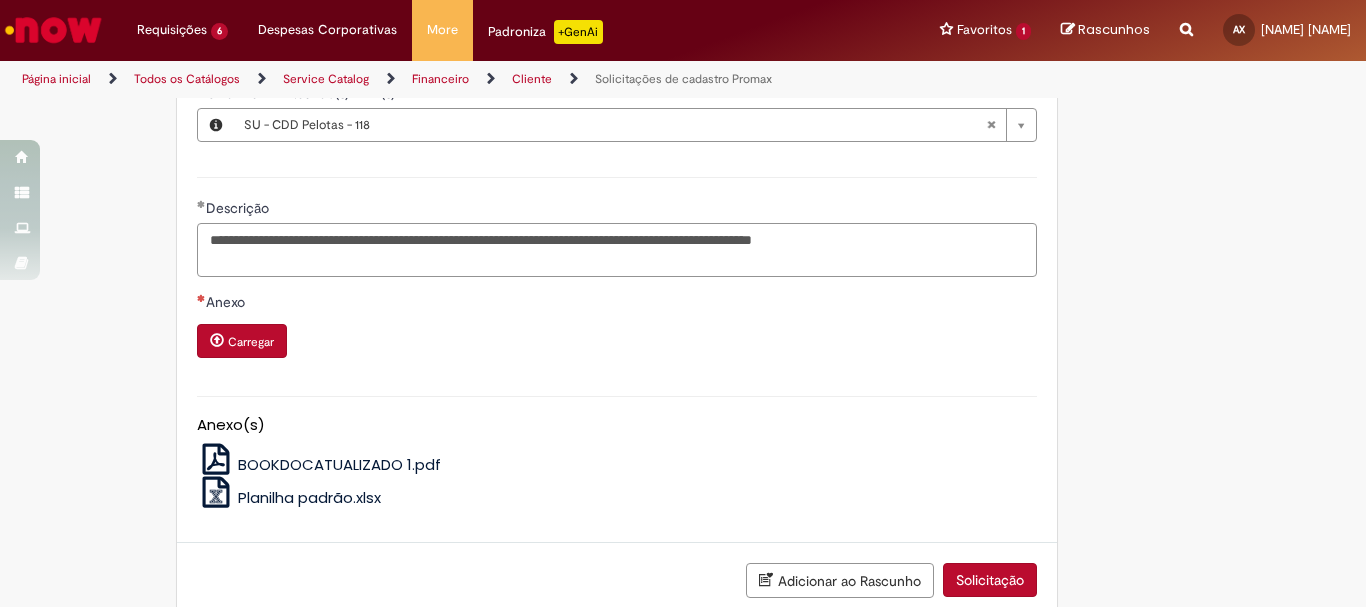 type on "**********" 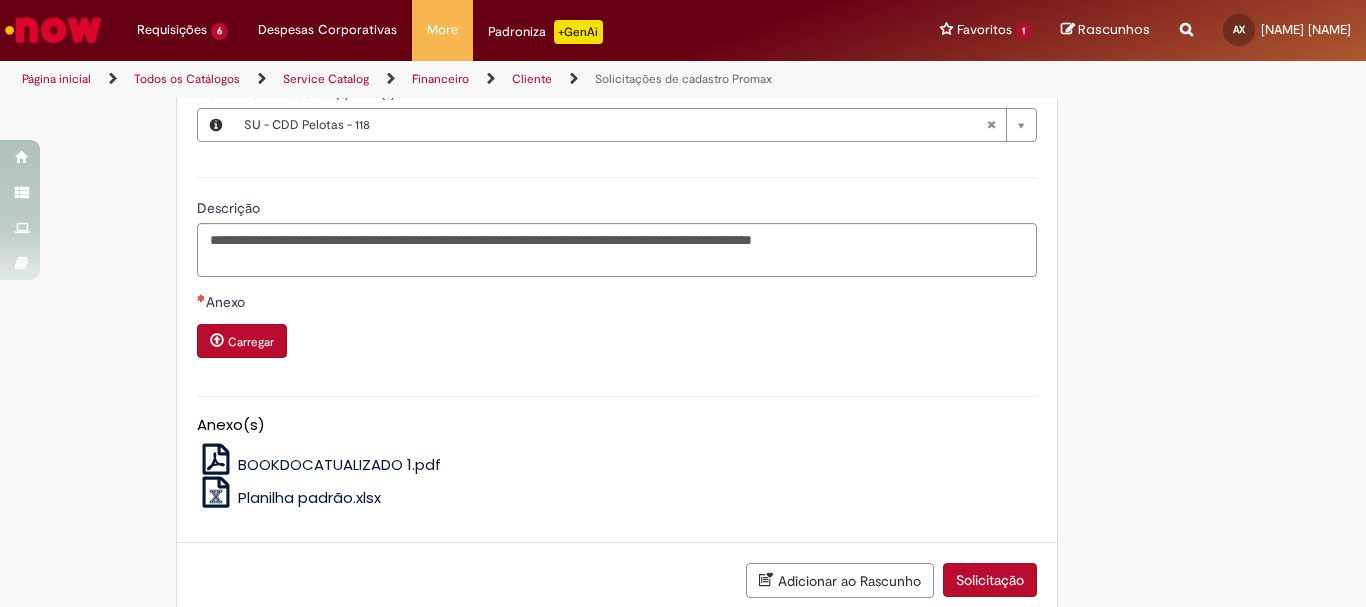 click on "customer_care_csc@[EMAIL]" at bounding box center [683, -380] 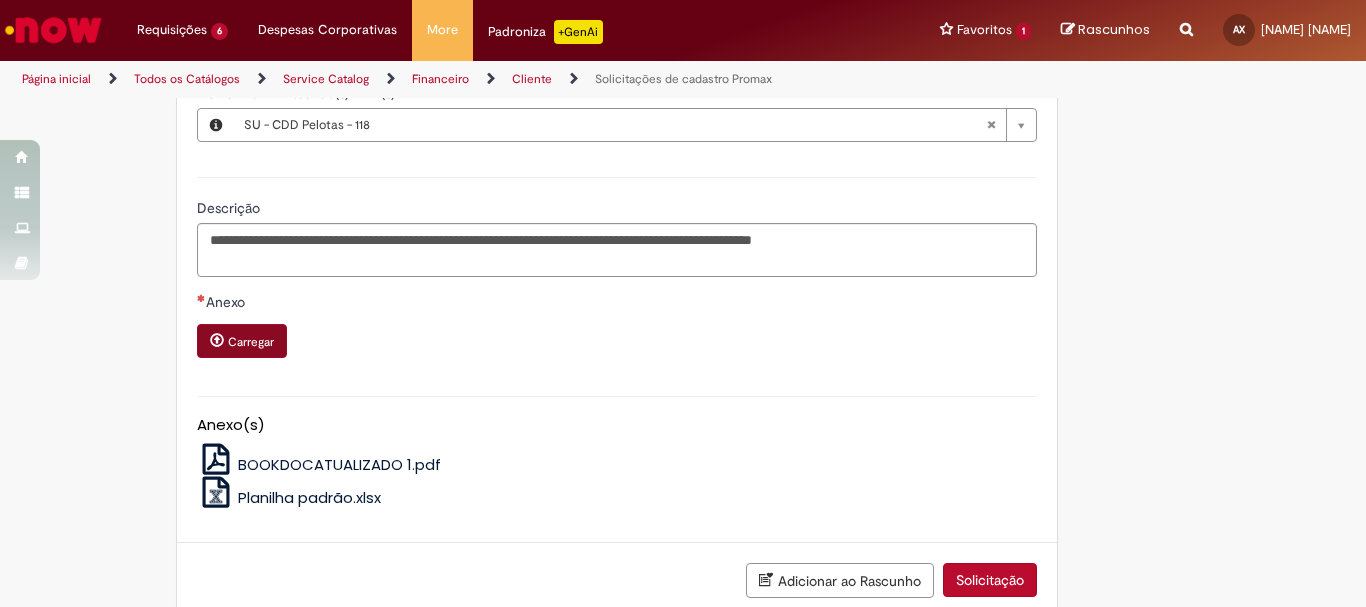 drag, startPoint x: 180, startPoint y: 367, endPoint x: 220, endPoint y: 348, distance: 44.28318 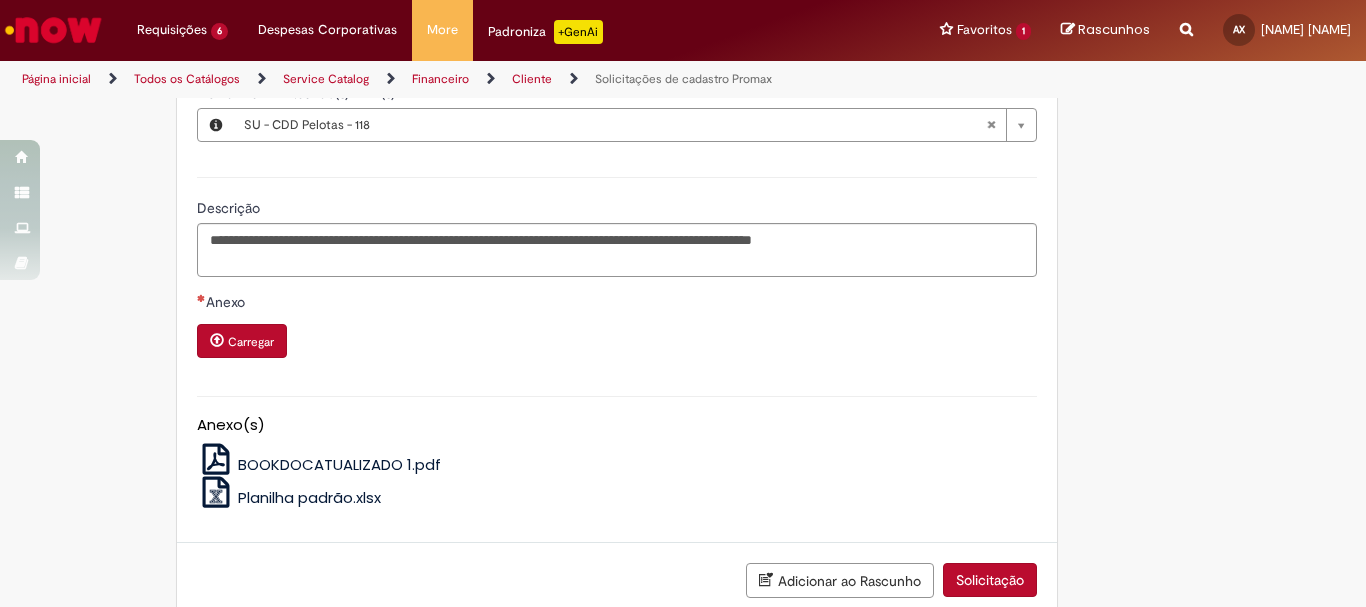 click on "Carregar" at bounding box center (242, 341) 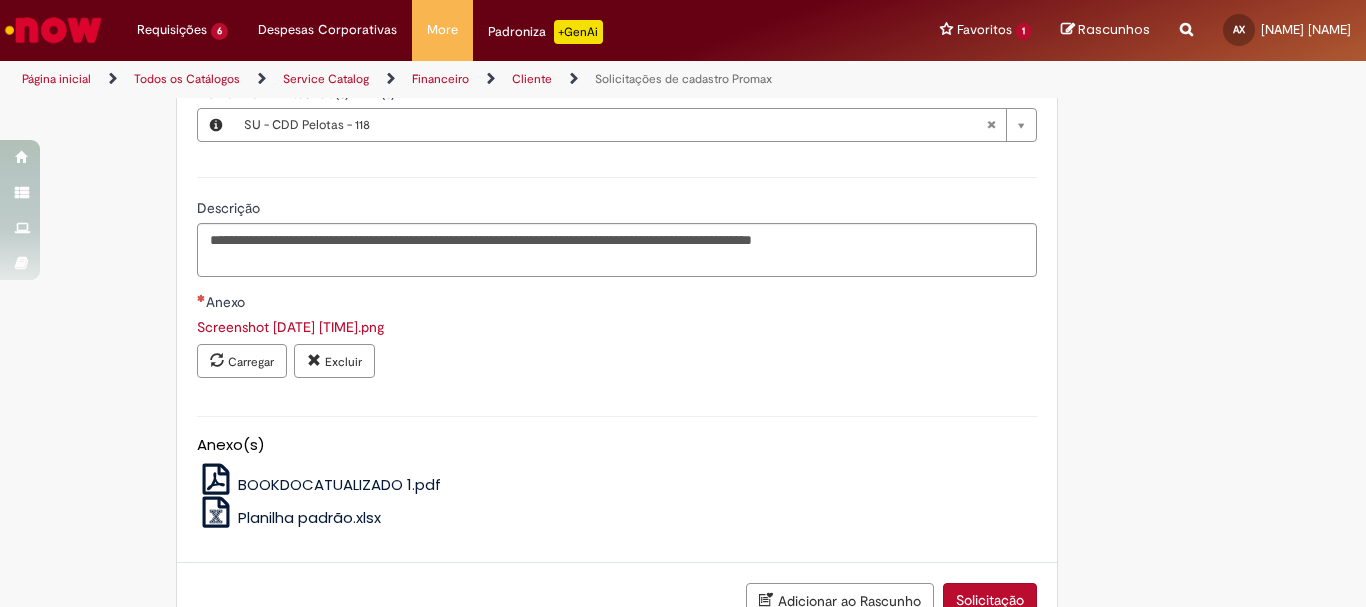scroll, scrollTop: 1570, scrollLeft: 0, axis: vertical 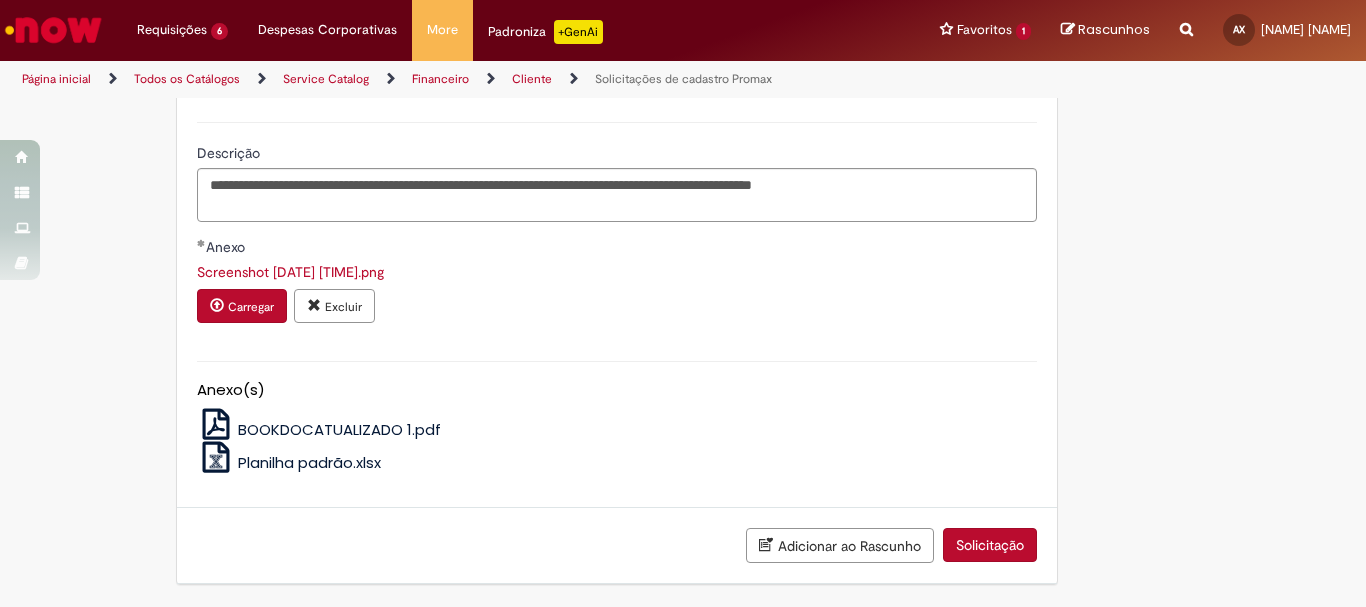click on "Solicitação" at bounding box center [990, 545] 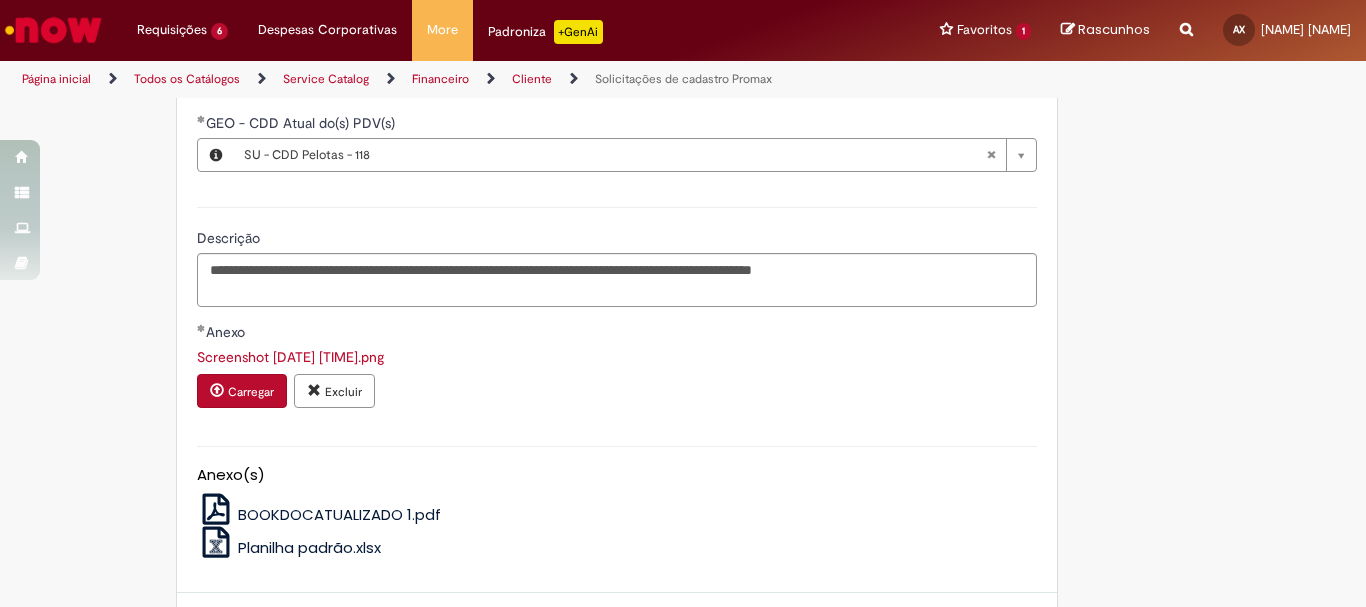 scroll, scrollTop: 1570, scrollLeft: 0, axis: vertical 